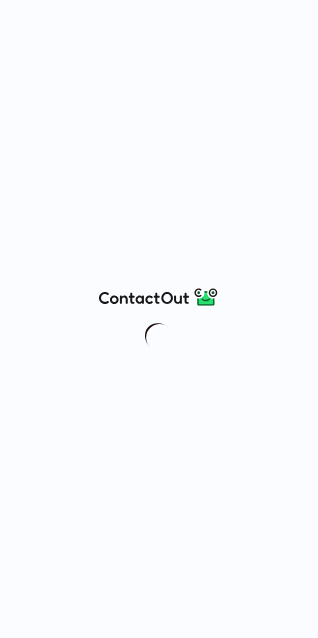 scroll, scrollTop: 0, scrollLeft: 0, axis: both 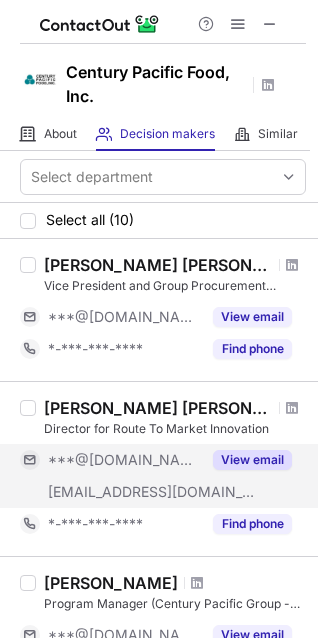 click on "View email" at bounding box center [252, 460] 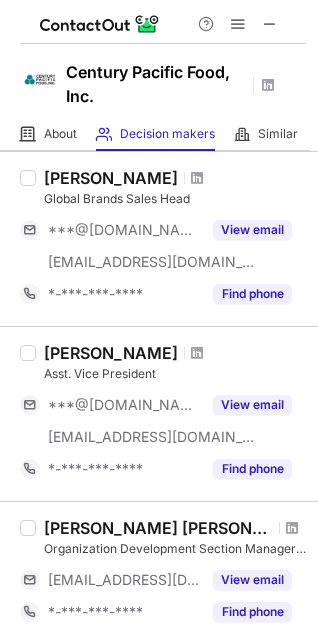 scroll, scrollTop: 800, scrollLeft: 0, axis: vertical 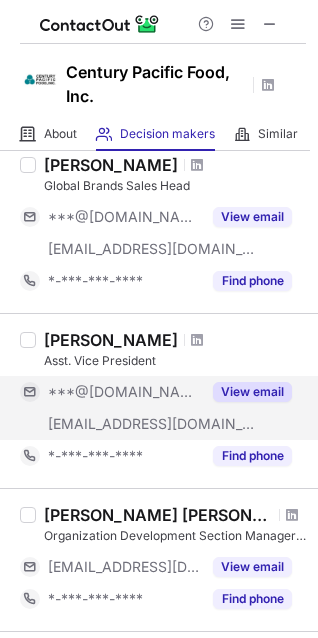 click on "View email" at bounding box center [252, 392] 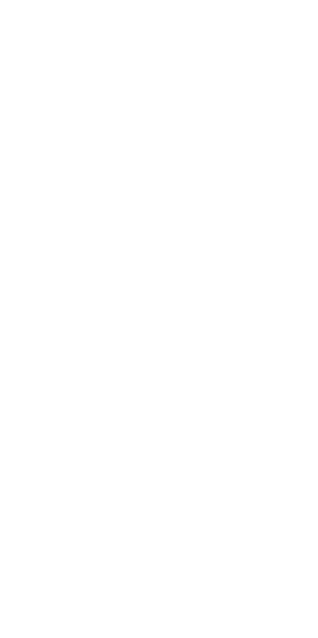 scroll, scrollTop: 0, scrollLeft: 0, axis: both 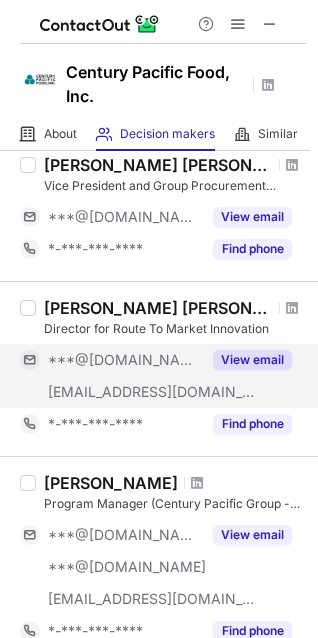 click on "View email" at bounding box center (252, 360) 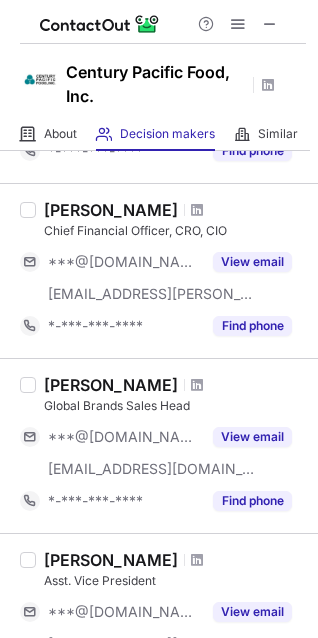 scroll, scrollTop: 700, scrollLeft: 0, axis: vertical 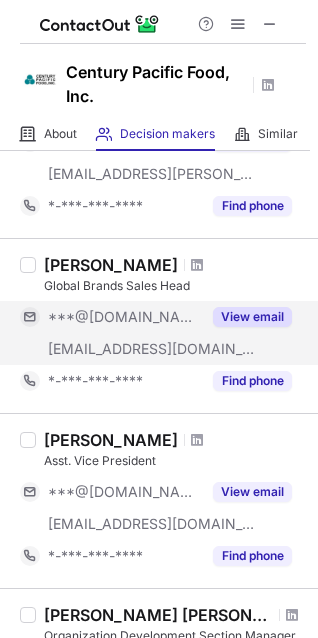 click on "View email" at bounding box center [252, 317] 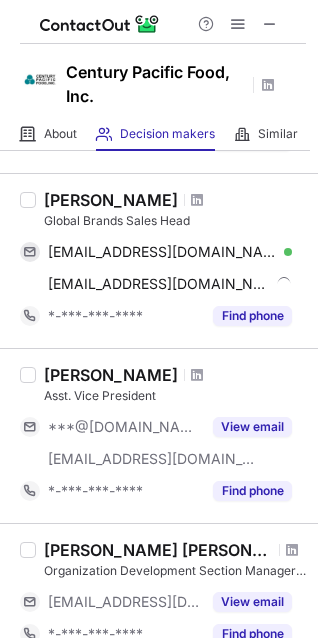 scroll, scrollTop: 800, scrollLeft: 0, axis: vertical 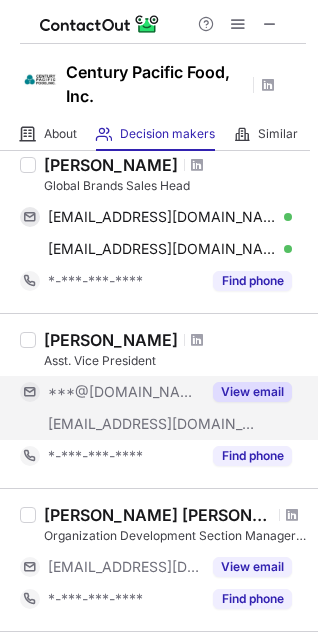 click on "View email" at bounding box center [252, 392] 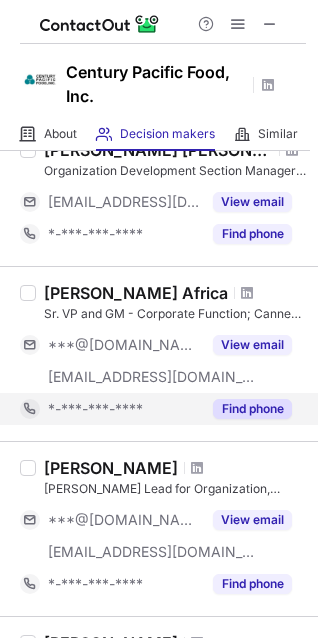 scroll, scrollTop: 1200, scrollLeft: 0, axis: vertical 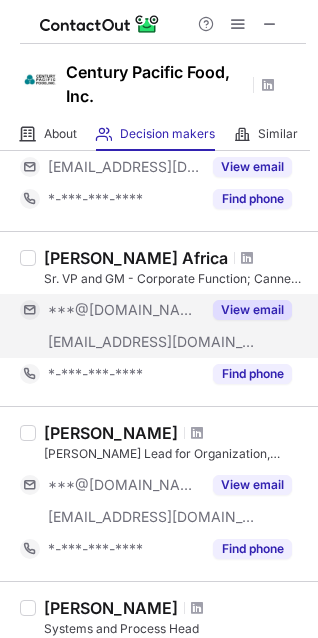 click on "View email" at bounding box center (252, 310) 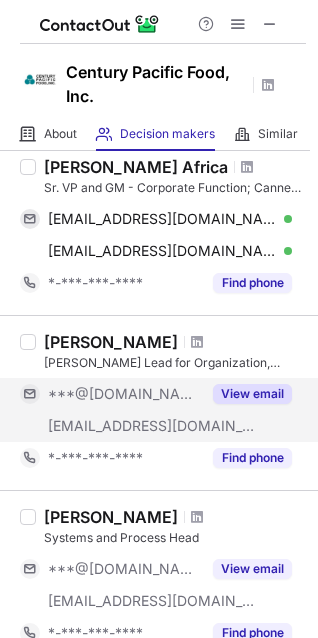 scroll, scrollTop: 1400, scrollLeft: 0, axis: vertical 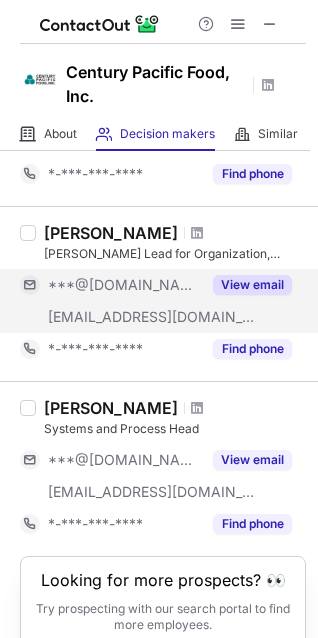 click on "View email" at bounding box center [252, 285] 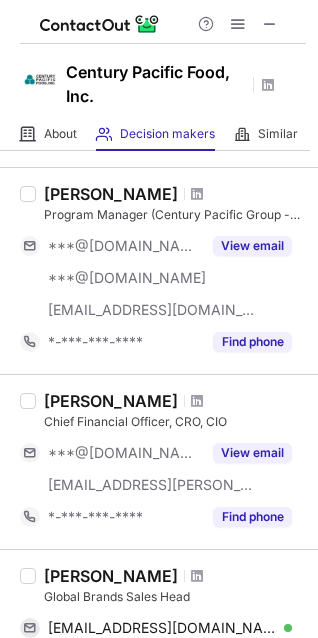 scroll, scrollTop: 0, scrollLeft: 0, axis: both 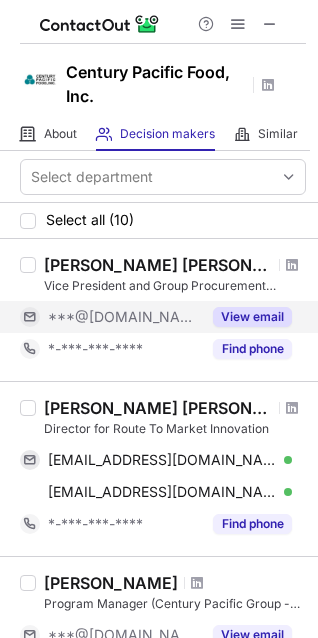 click on "View email" at bounding box center (252, 317) 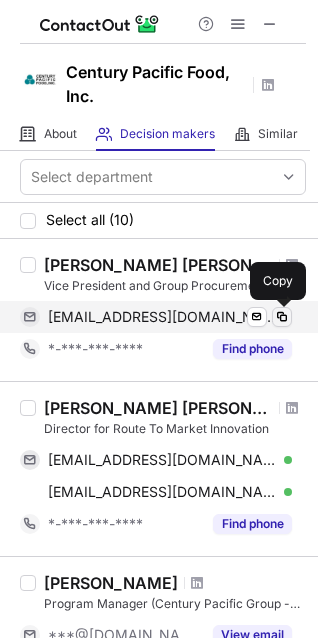 drag, startPoint x: 279, startPoint y: 315, endPoint x: 7, endPoint y: 397, distance: 284.09152 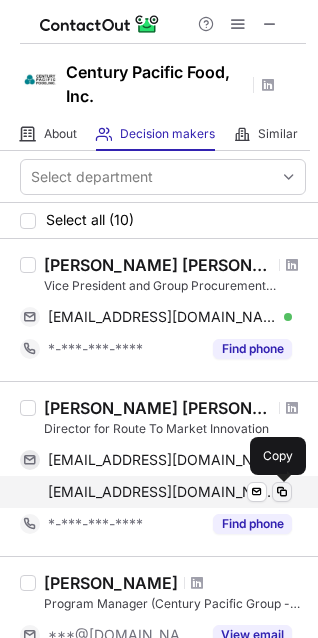 click at bounding box center [282, 492] 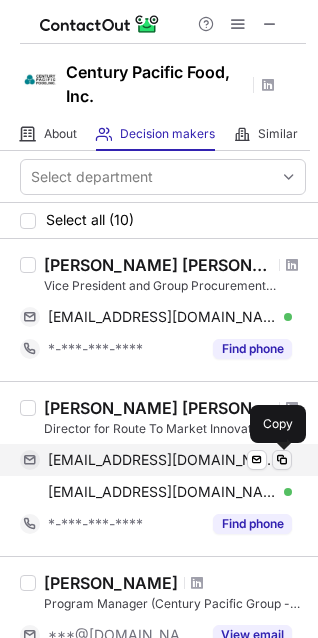 click at bounding box center [282, 460] 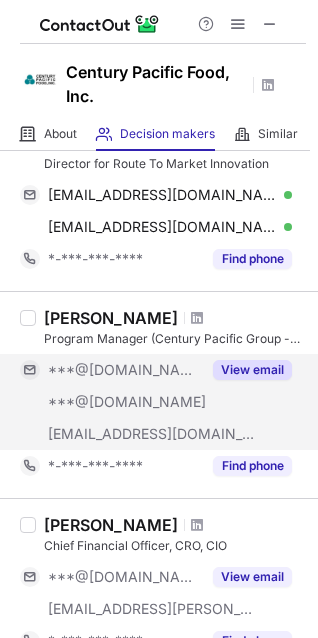 scroll, scrollTop: 300, scrollLeft: 0, axis: vertical 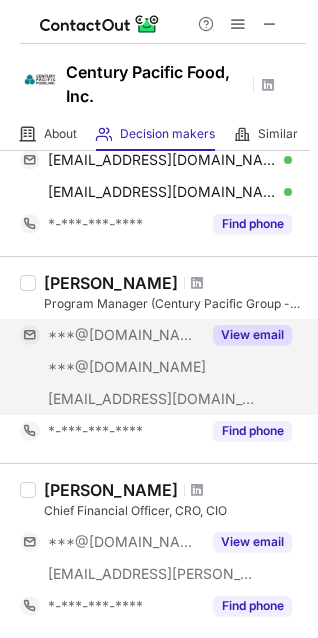 click on "View email" at bounding box center (252, 335) 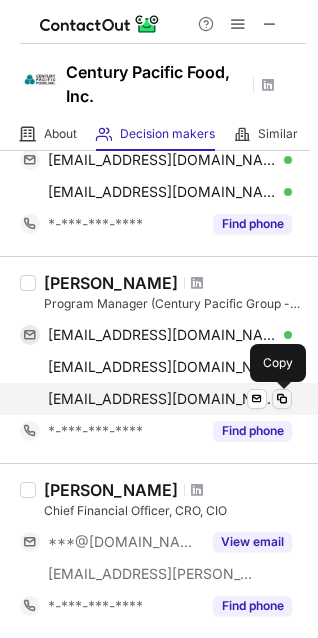 click at bounding box center (282, 399) 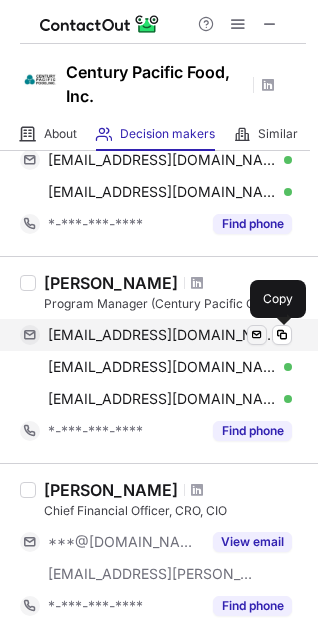 drag, startPoint x: 280, startPoint y: 332, endPoint x: 263, endPoint y: 338, distance: 18.027756 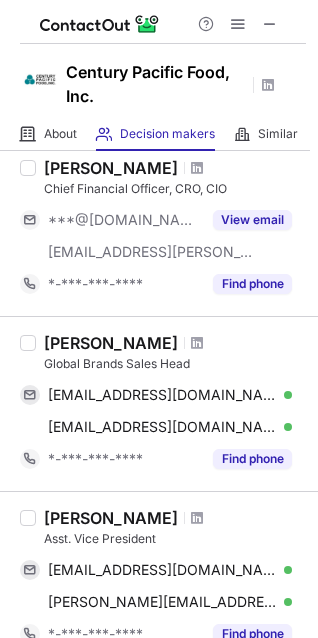 scroll, scrollTop: 700, scrollLeft: 0, axis: vertical 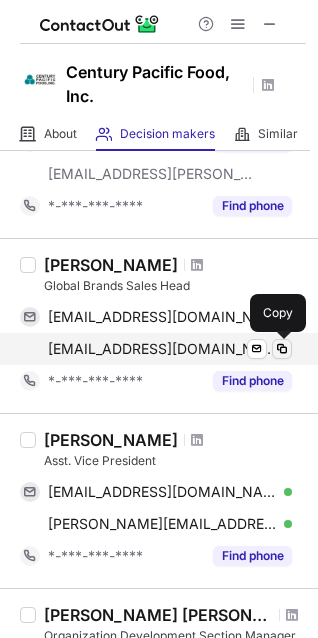 click at bounding box center [282, 349] 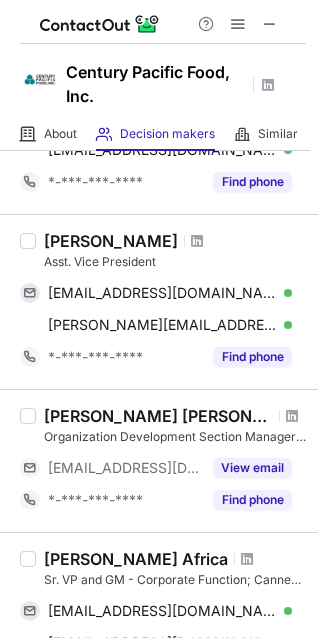 scroll, scrollTop: 900, scrollLeft: 0, axis: vertical 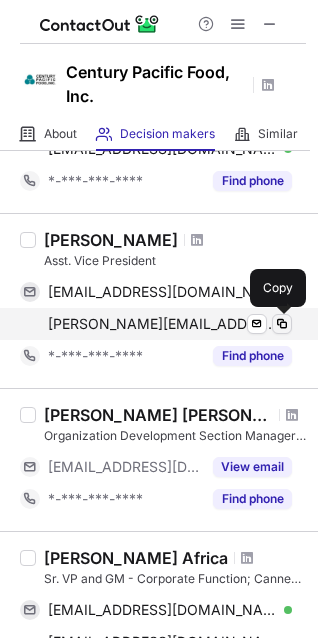 click at bounding box center (282, 324) 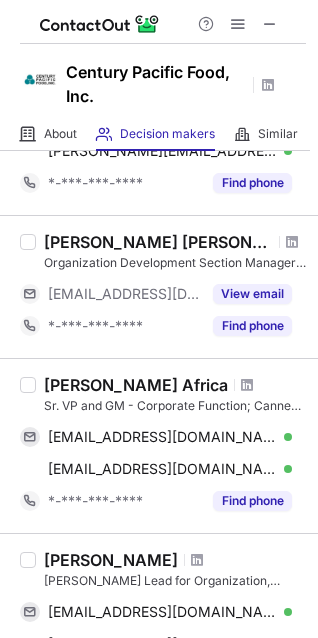 scroll, scrollTop: 1100, scrollLeft: 0, axis: vertical 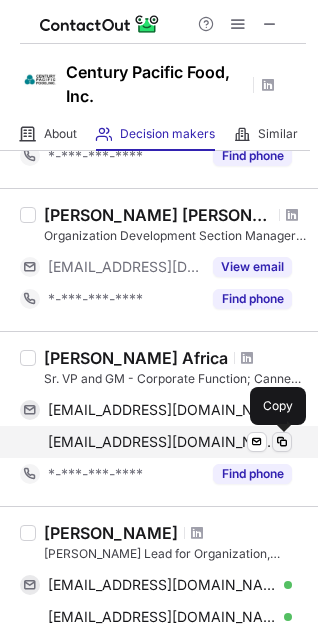 click at bounding box center (282, 442) 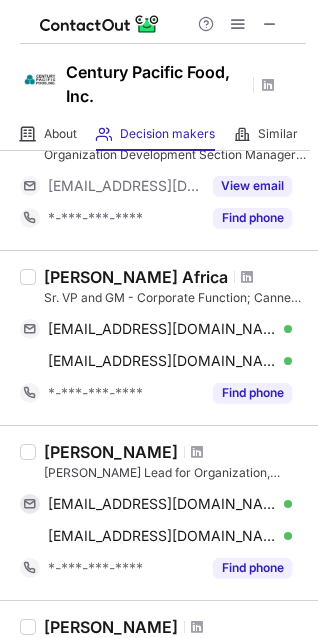scroll, scrollTop: 1400, scrollLeft: 0, axis: vertical 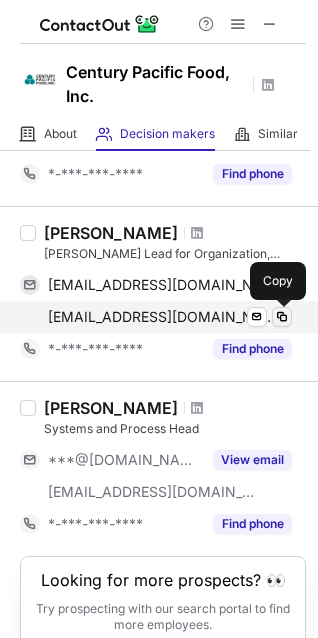 click at bounding box center [282, 317] 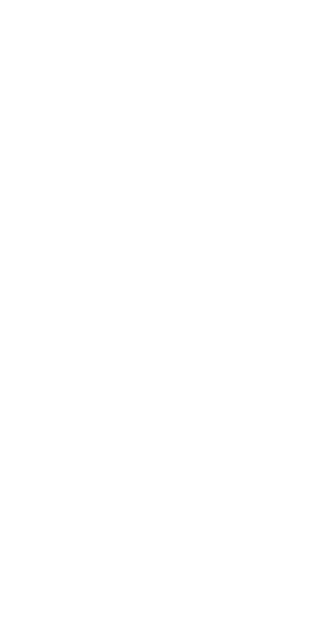 scroll, scrollTop: 0, scrollLeft: 0, axis: both 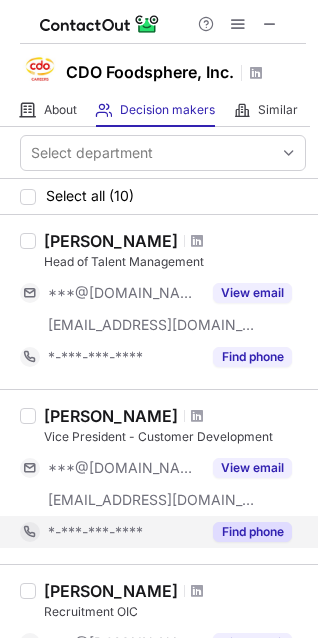 click on "Find phone" at bounding box center [252, 532] 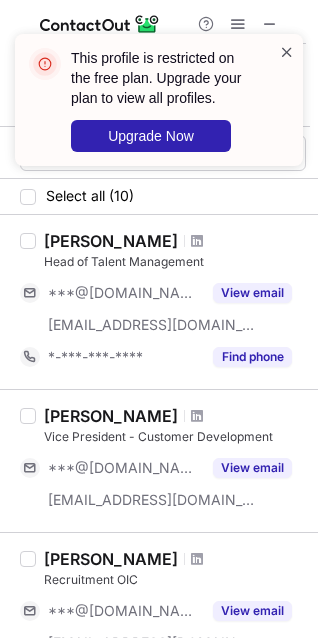 click at bounding box center [287, 52] 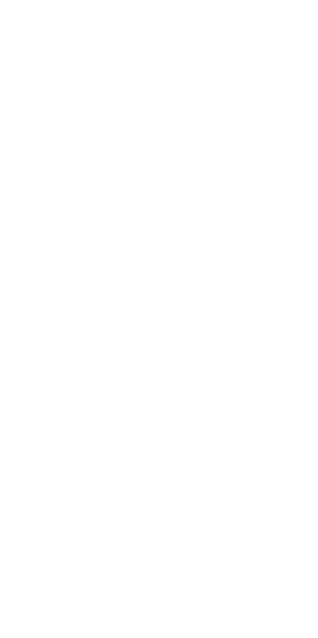 scroll, scrollTop: 0, scrollLeft: 0, axis: both 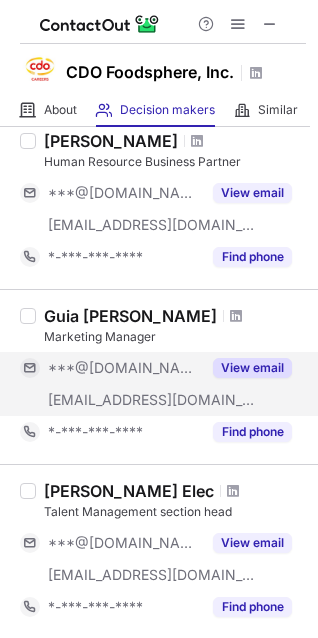 click on "View email" at bounding box center [252, 368] 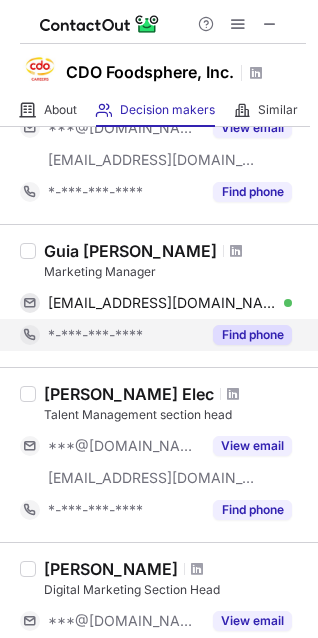 scroll, scrollTop: 900, scrollLeft: 0, axis: vertical 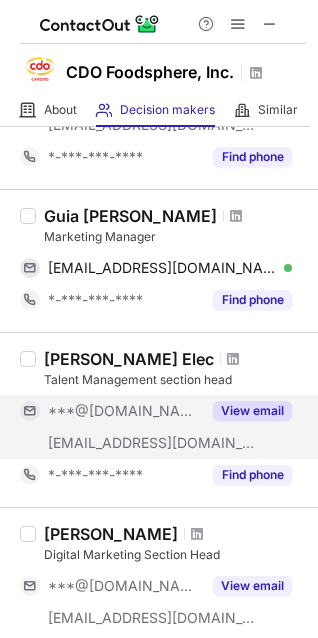 click on "View email" at bounding box center (252, 411) 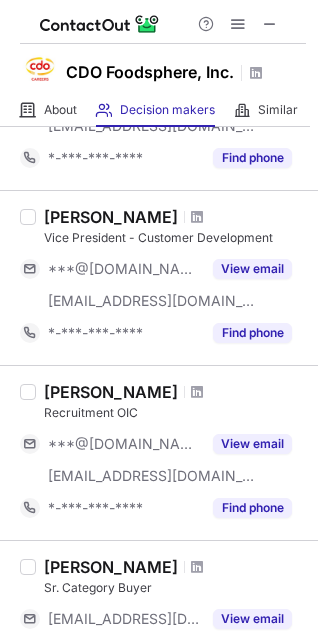 scroll, scrollTop: 200, scrollLeft: 0, axis: vertical 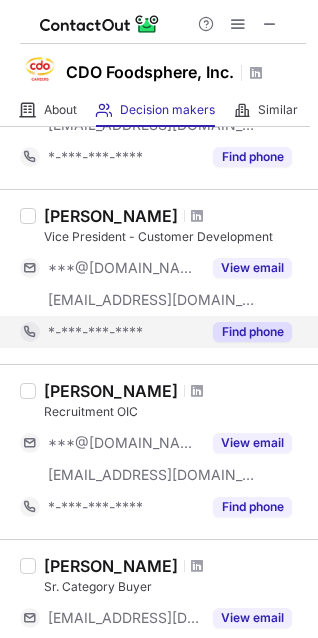 click on "Find phone" at bounding box center (252, 332) 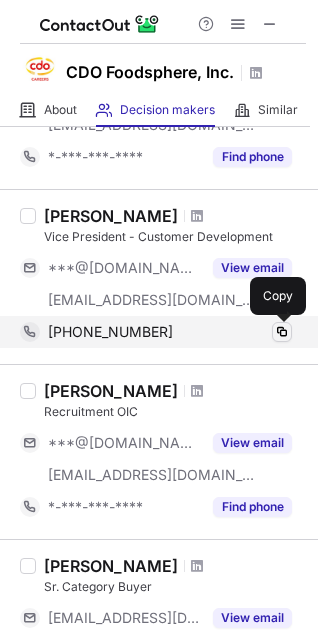 click at bounding box center (282, 332) 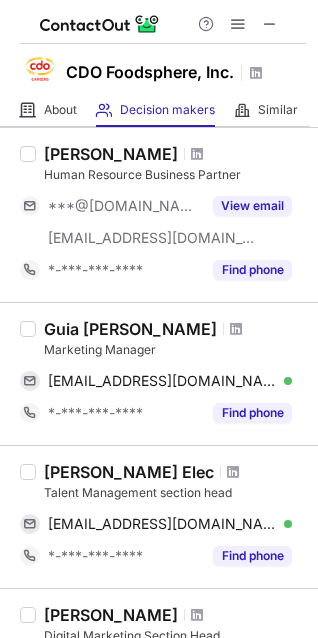 scroll, scrollTop: 800, scrollLeft: 0, axis: vertical 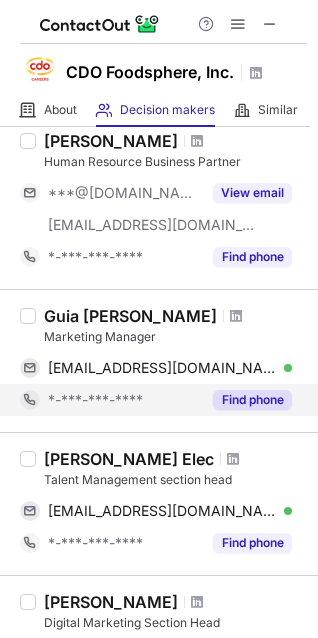 click on "Find phone" at bounding box center [252, 400] 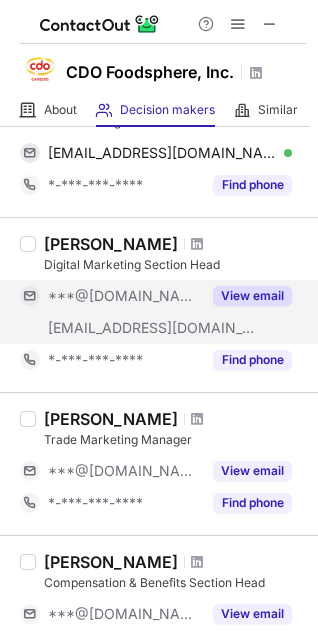 scroll, scrollTop: 1200, scrollLeft: 0, axis: vertical 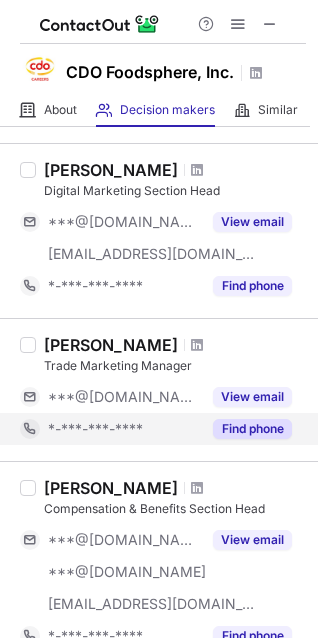 click on "Find phone" at bounding box center (252, 429) 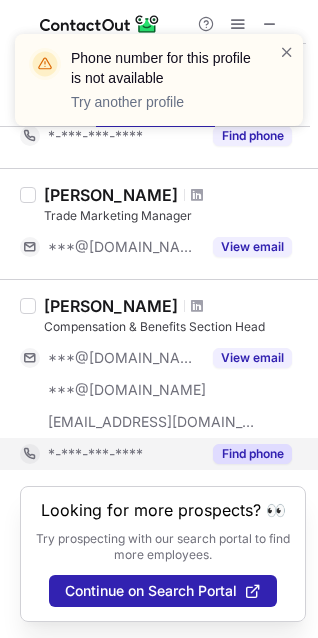 scroll, scrollTop: 1369, scrollLeft: 0, axis: vertical 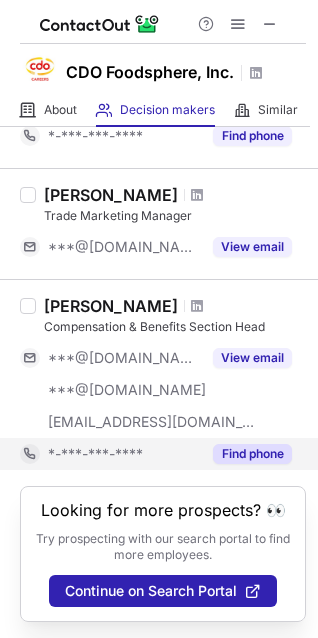 click on "Find phone" at bounding box center (252, 454) 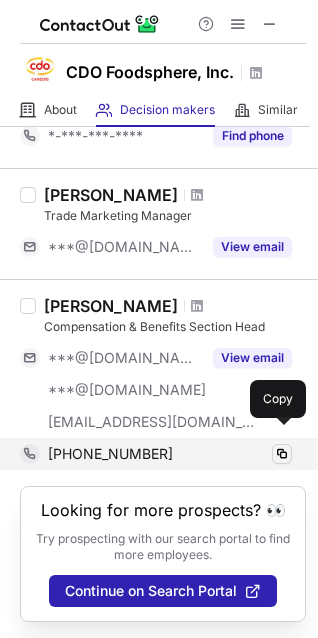 click at bounding box center [282, 454] 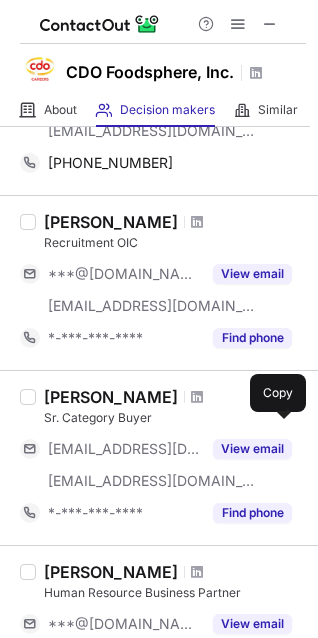 scroll, scrollTop: 0, scrollLeft: 0, axis: both 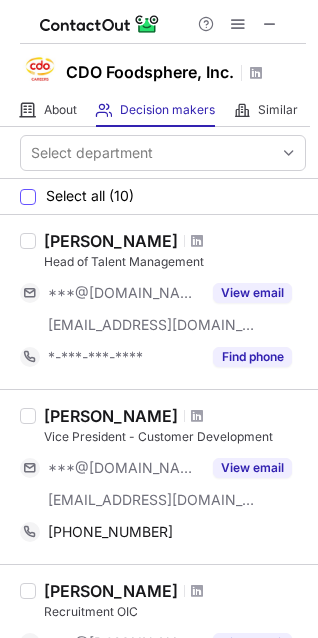 click on "Select all (10)" at bounding box center [90, 196] 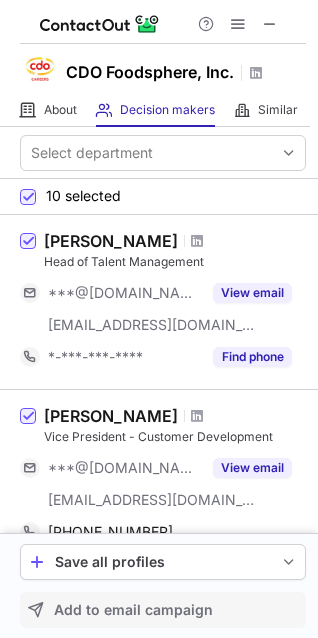 click on "Add to email campaign" at bounding box center (133, 610) 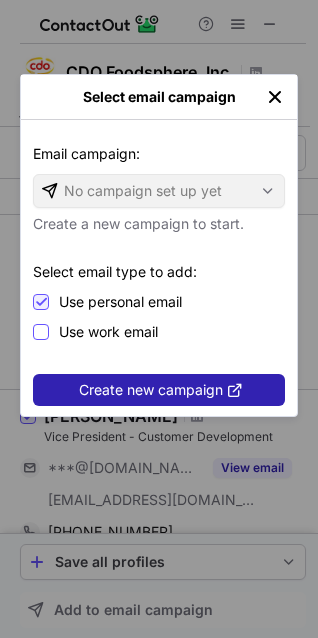 click on "Use work email" at bounding box center (108, 332) 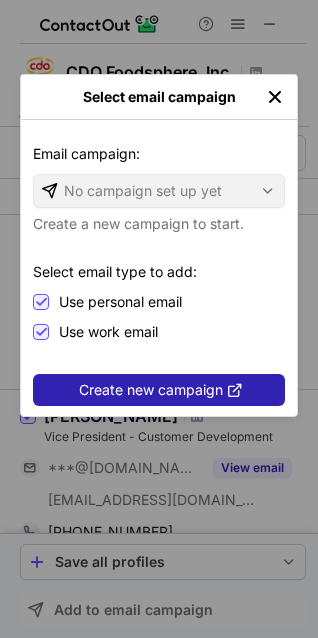 click on "Create new campaign" at bounding box center (151, 390) 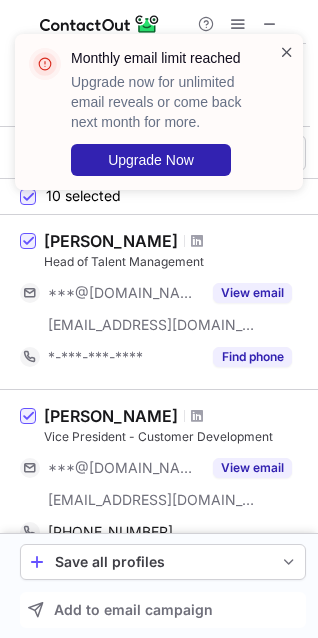 click at bounding box center (287, 52) 